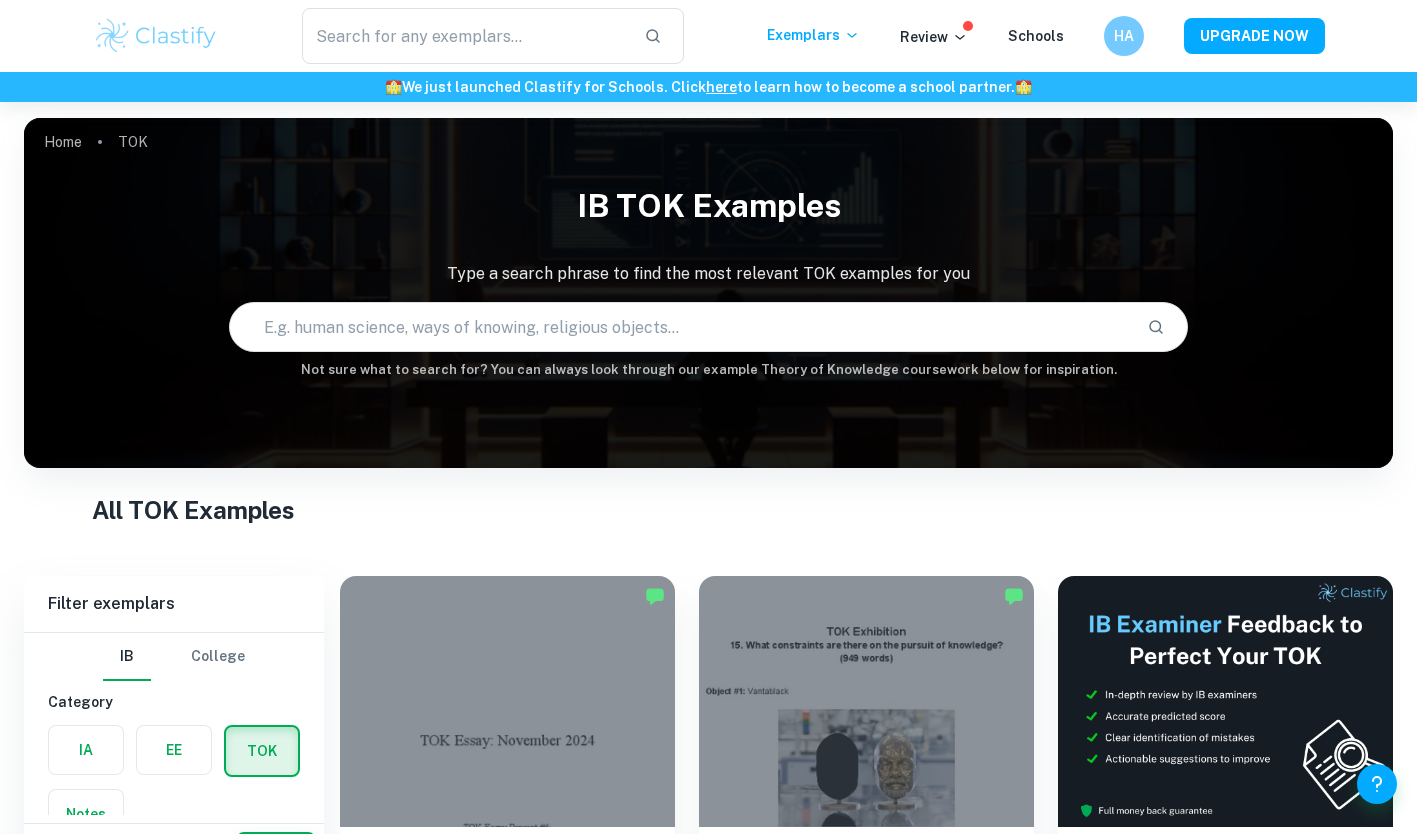 scroll, scrollTop: 0, scrollLeft: 0, axis: both 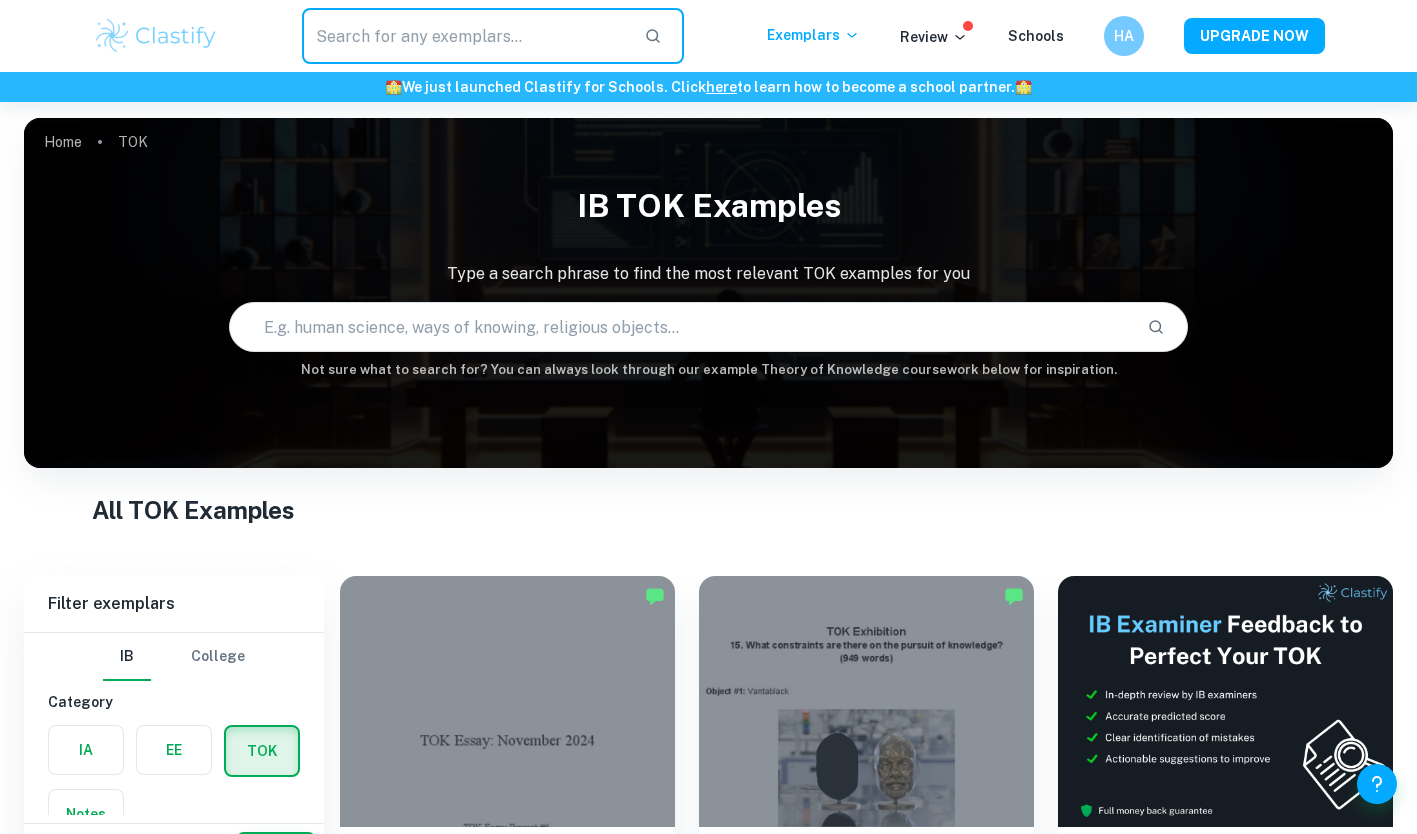 click at bounding box center (465, 36) 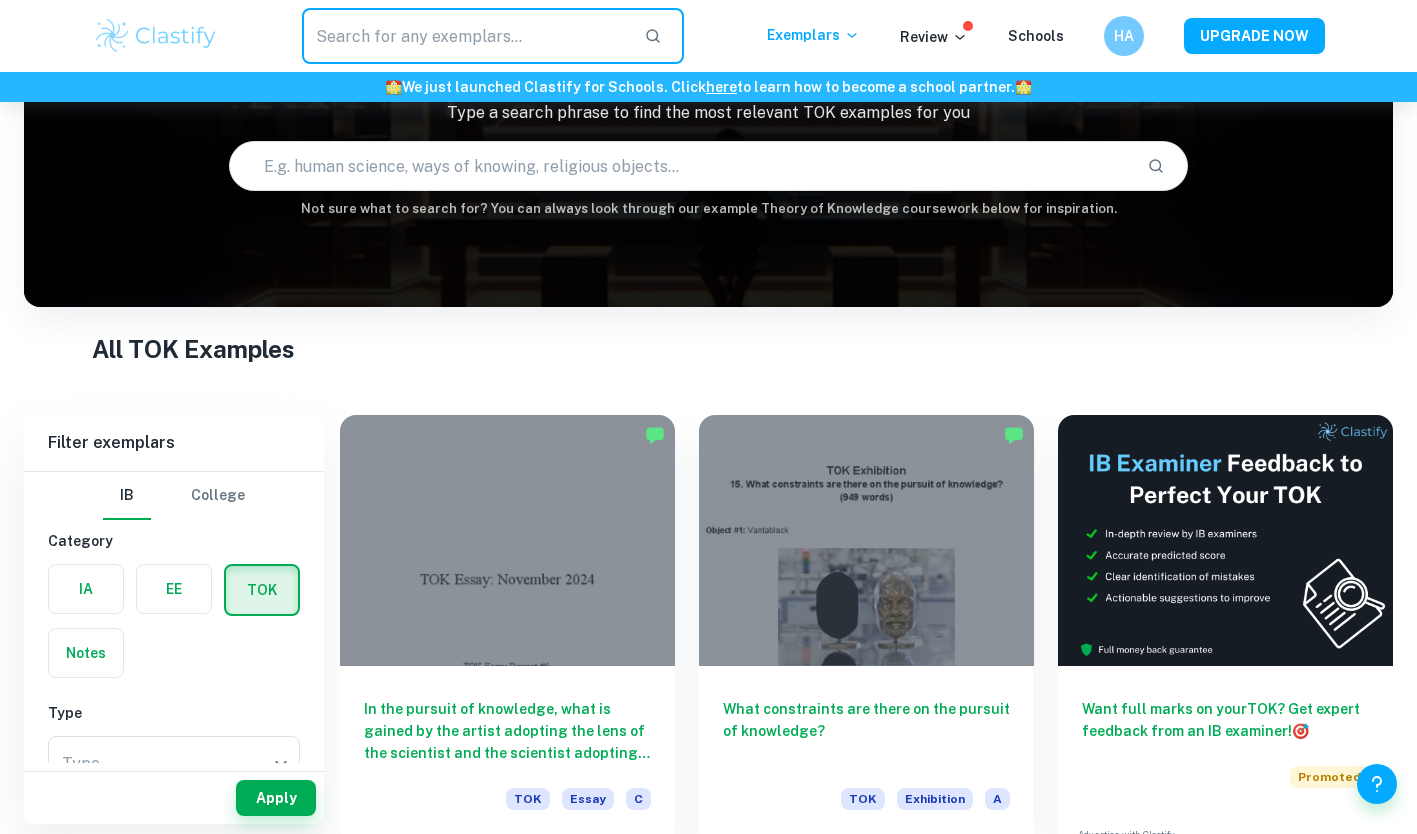 click on "All TOK  Examples" at bounding box center (708, 349) 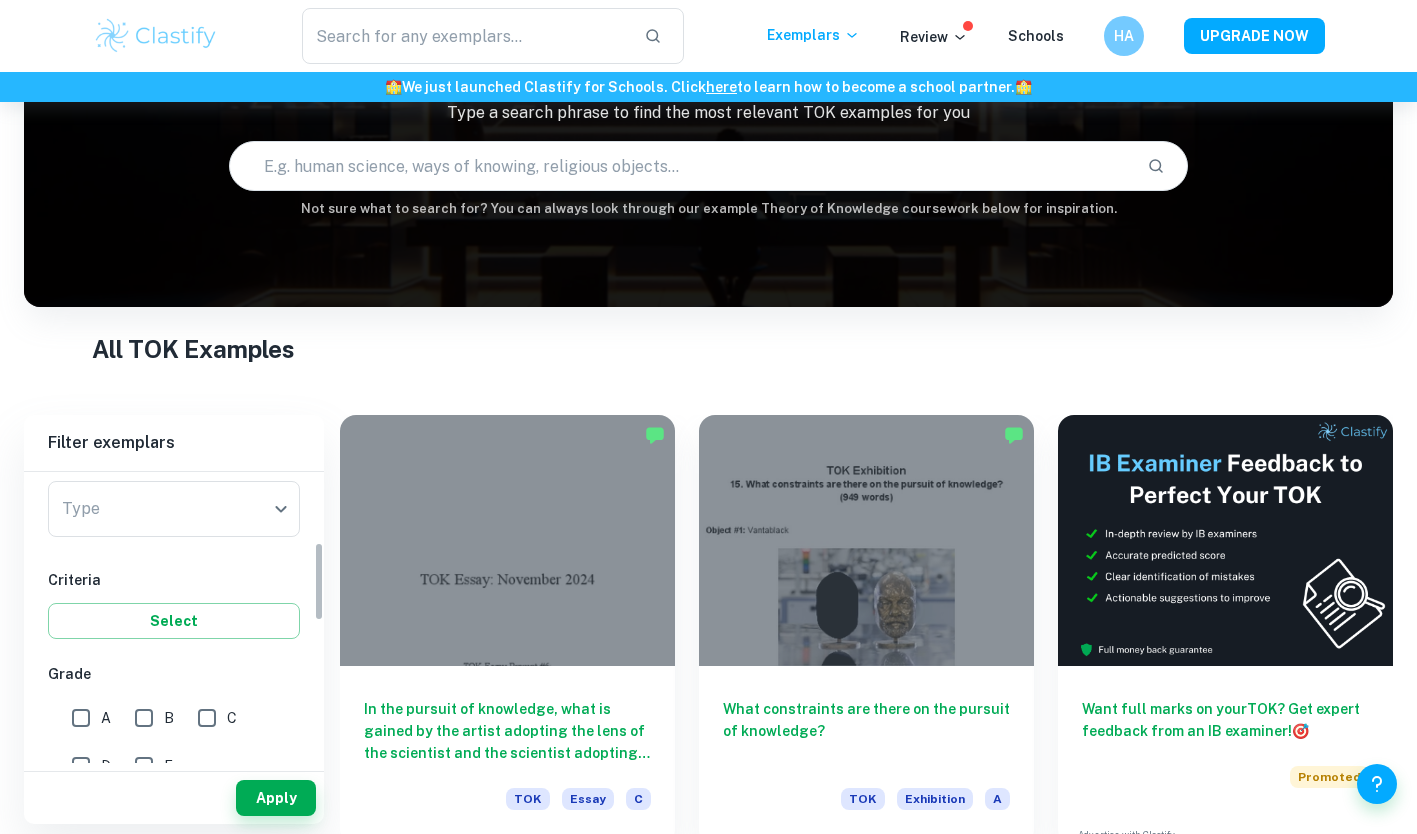 scroll, scrollTop: 256, scrollLeft: 0, axis: vertical 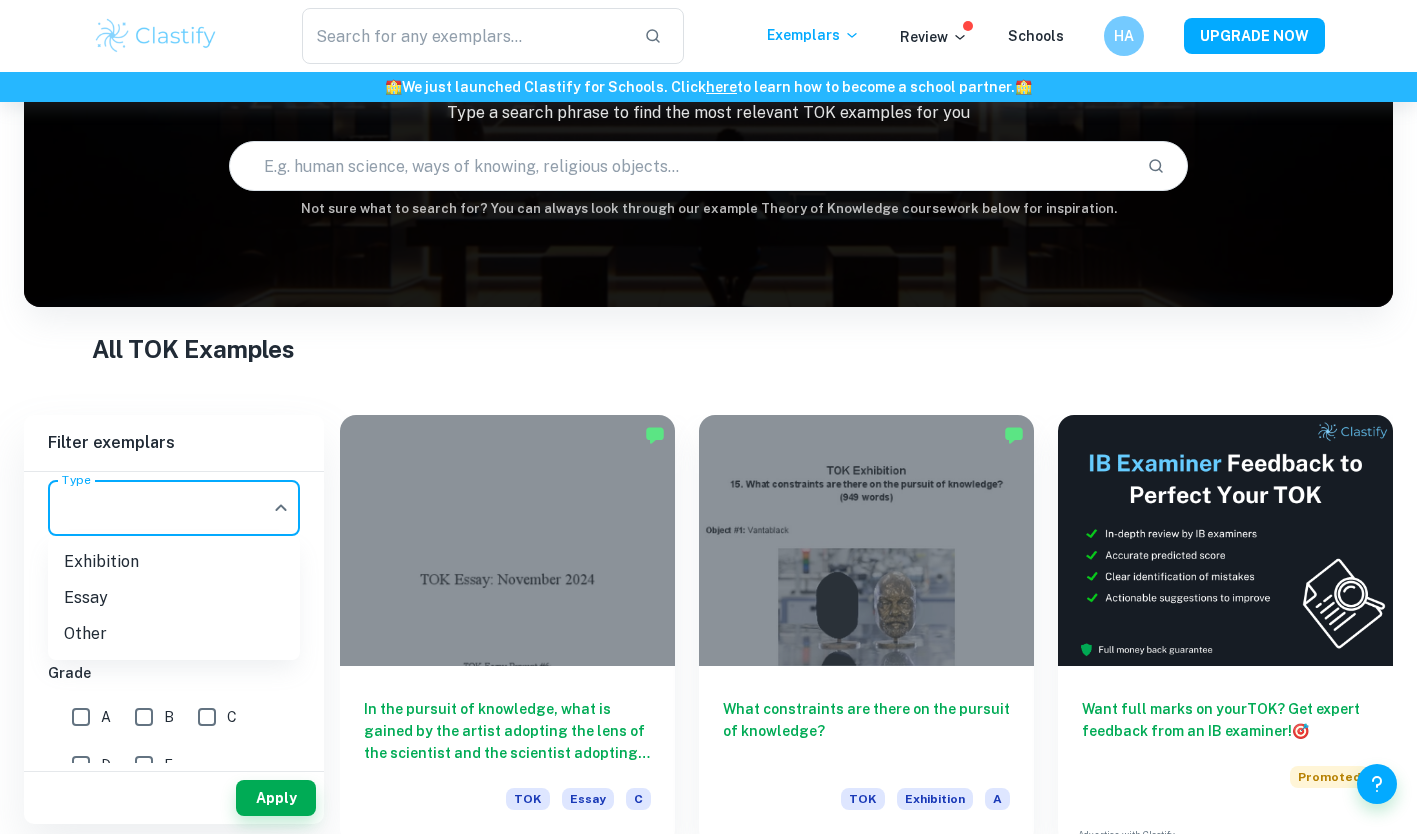 click on "We value your privacy We use cookies to enhance your browsing experience, serve personalised ads or content, and analyse our traffic. By clicking "Accept All", you consent to our use of cookies.   Cookie Policy Customise   Reject All   Accept All   Customise Consent Preferences   We use cookies to help you navigate efficiently and perform certain functions. You will find detailed information about all cookies under each consent category below. The cookies that are categorised as "Necessary" are stored on your browser as they are essential for enabling the basic functionalities of the site. ...  Show more For more information on how Google's third-party cookies operate and handle your data, see:   Google Privacy Policy Necessary Always Active Necessary cookies are required to enable the basic features of this site, such as providing secure log-in or adjusting your consent preferences. These cookies do not store any personally identifiable data. Functional Analytics Performance Advertisement Uncategorised" at bounding box center [708, 358] 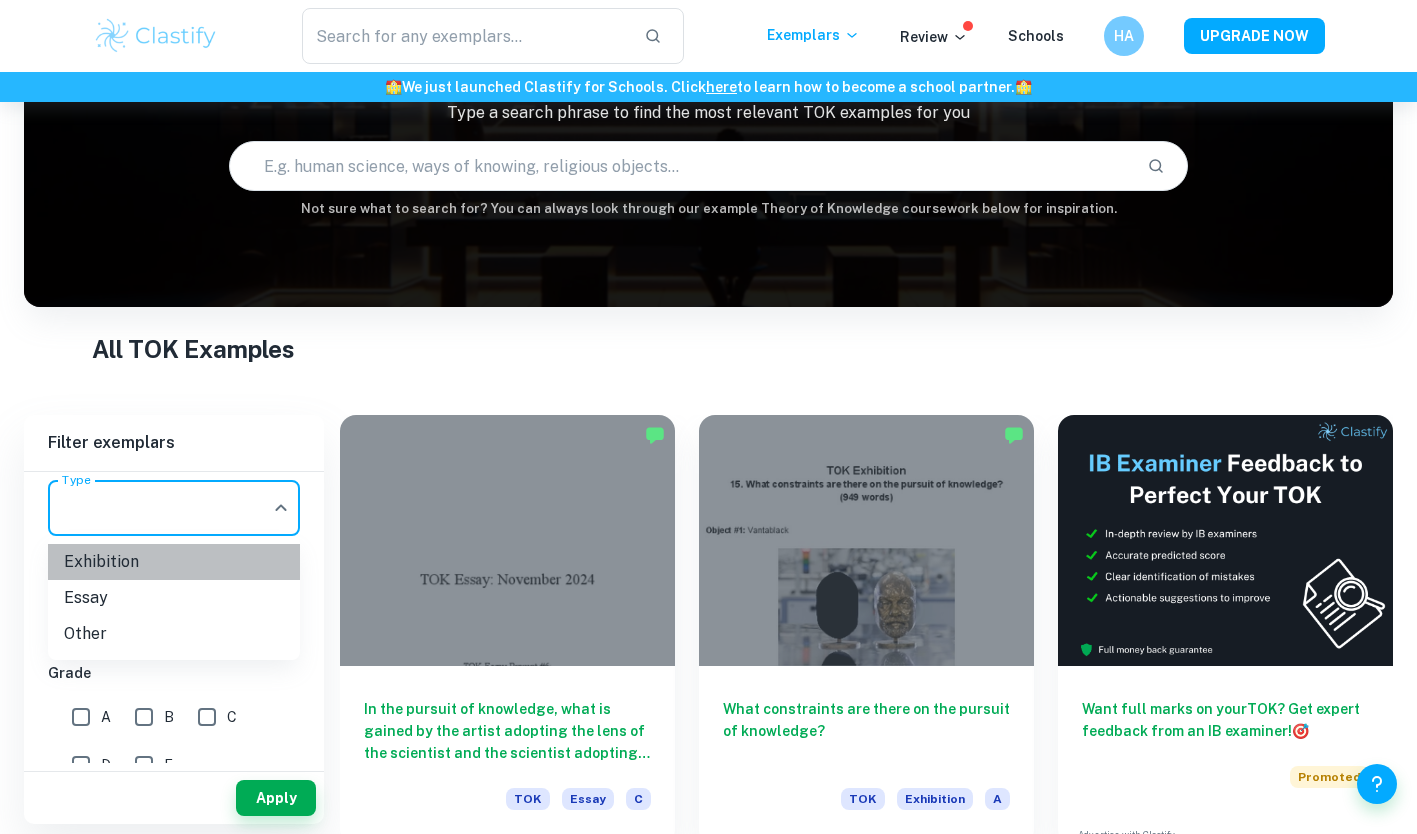 click on "Exhibition" at bounding box center (174, 562) 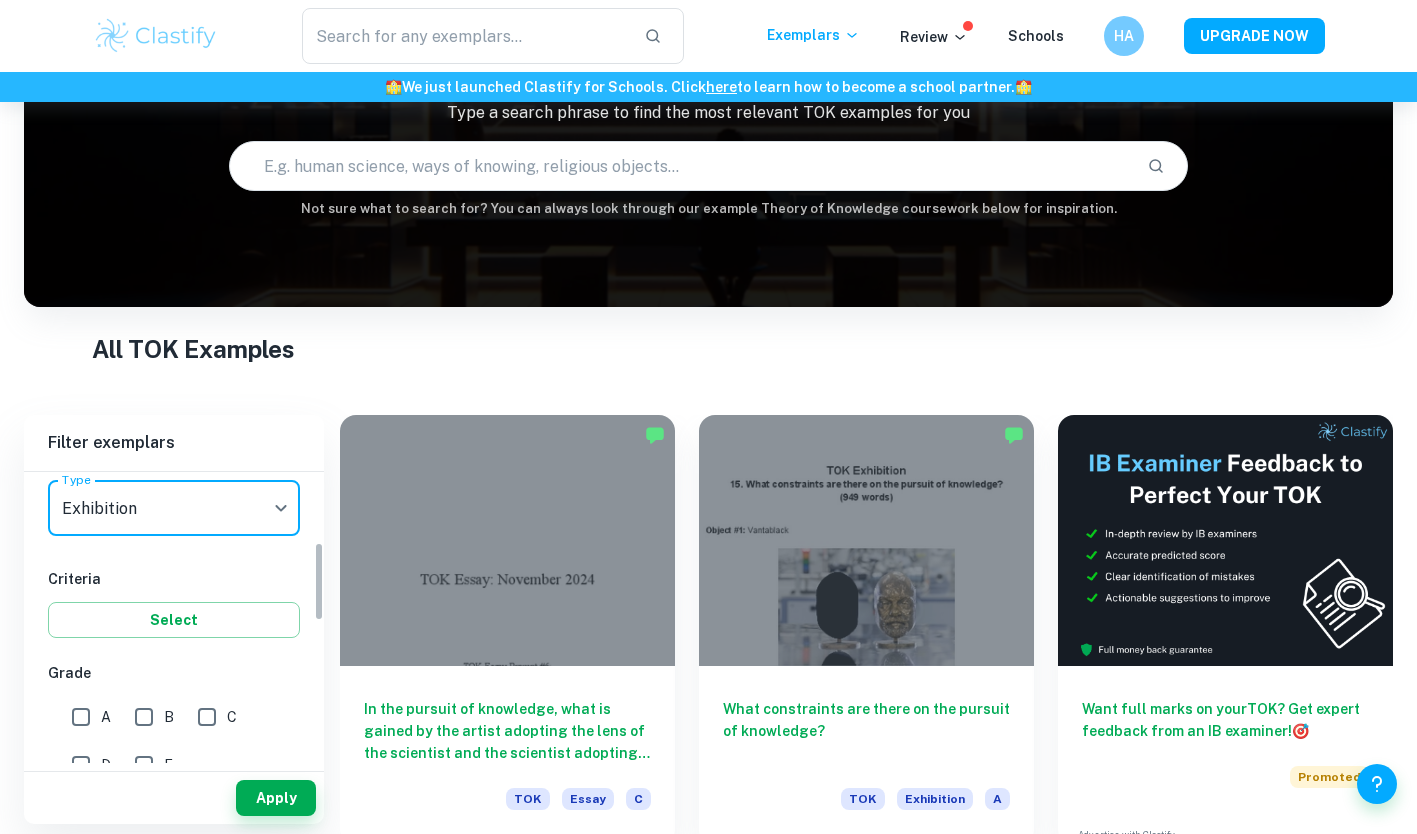 click on "A" at bounding box center (81, 717) 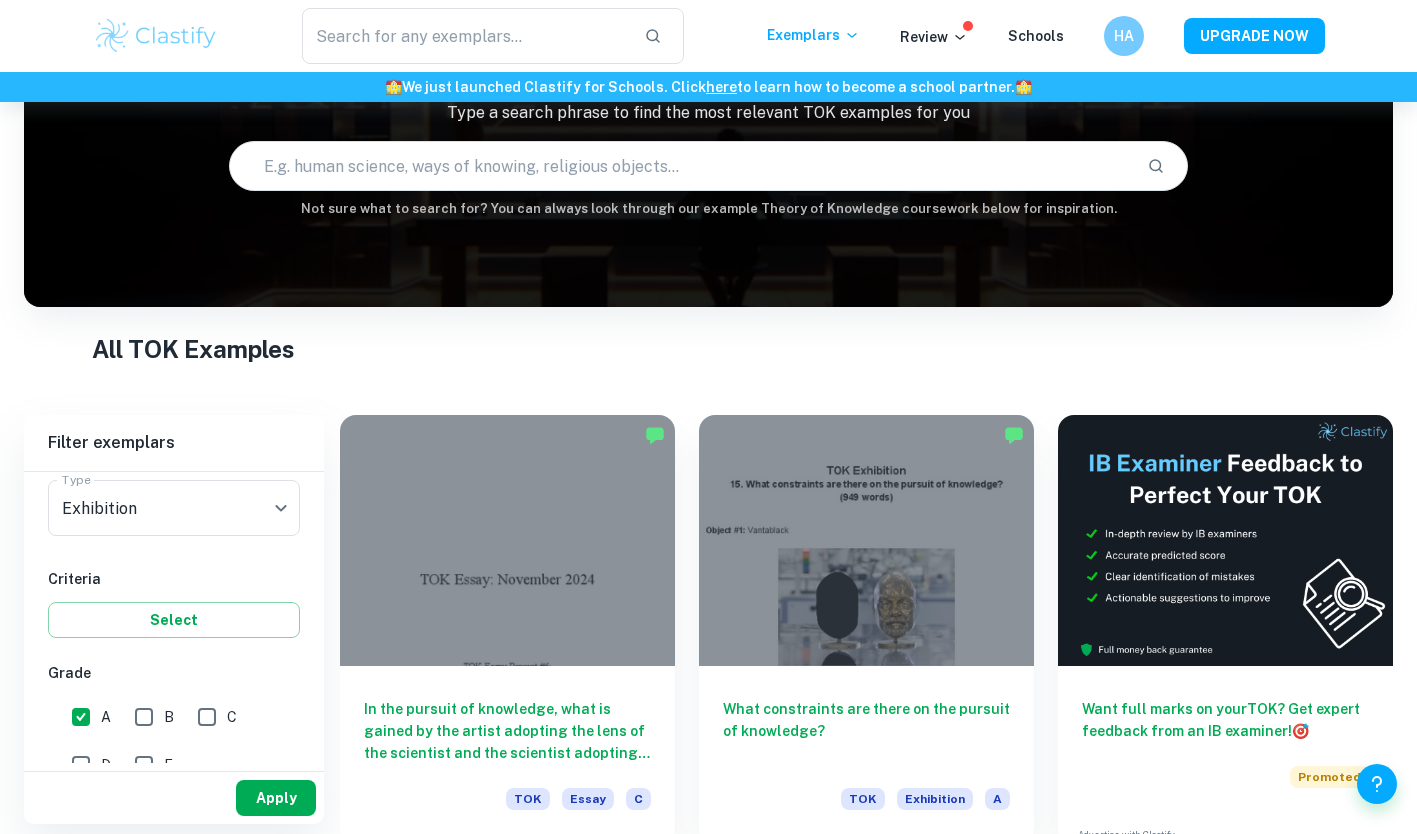 click on "Apply" at bounding box center [276, 798] 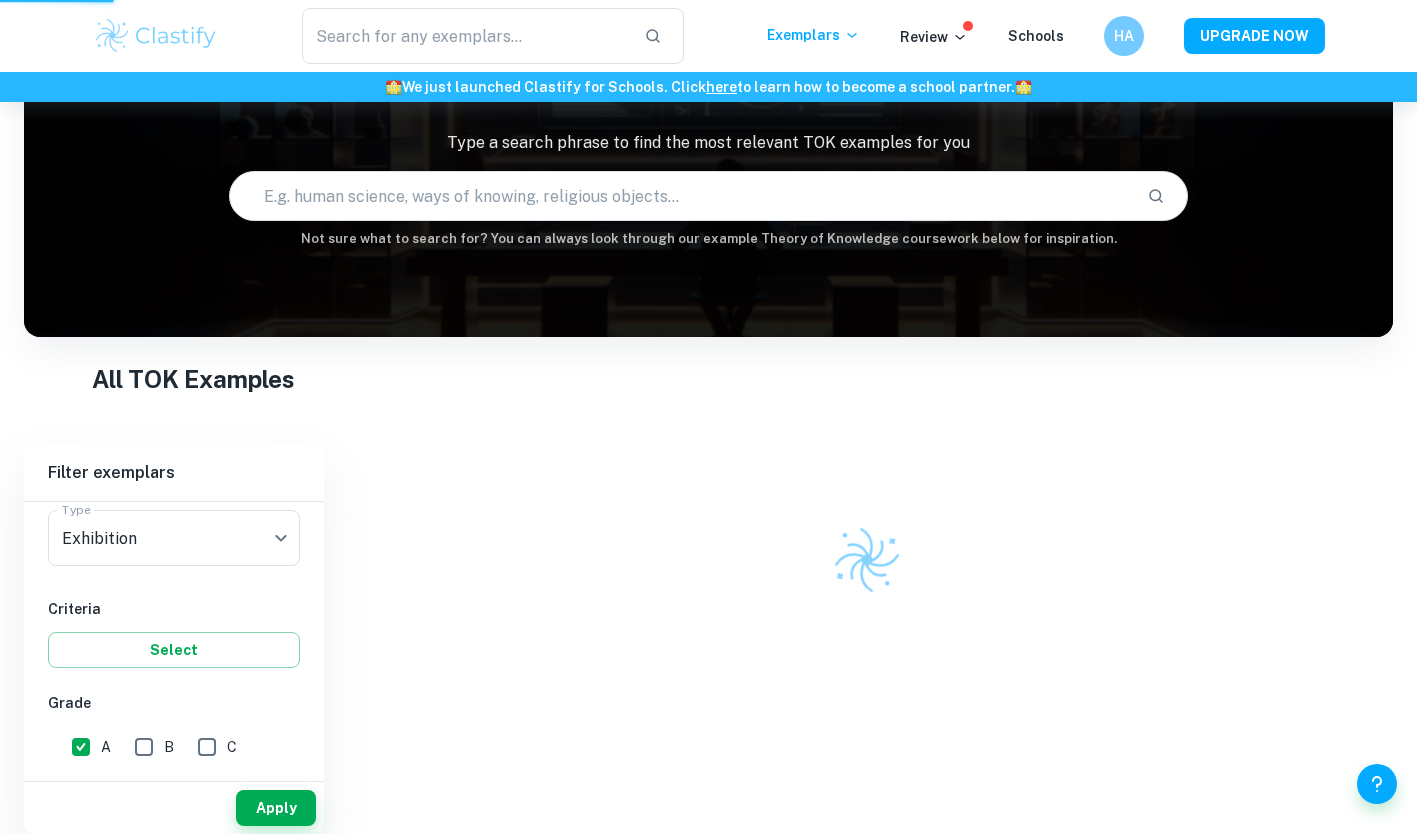 scroll, scrollTop: 102, scrollLeft: 0, axis: vertical 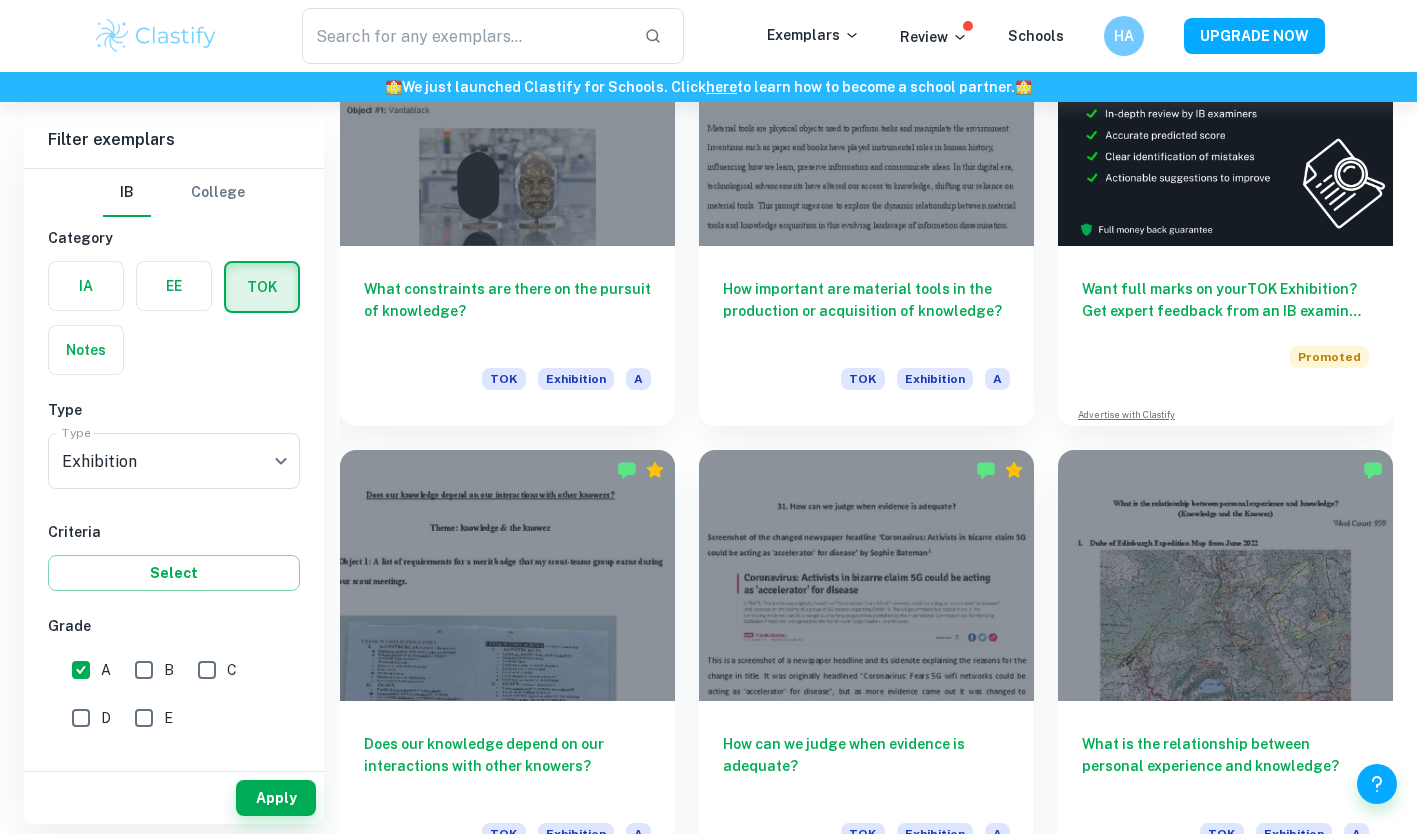 click on "What is the relationship between personal experience and knowledge?  TOK Exhibition A" at bounding box center [1213, 653] 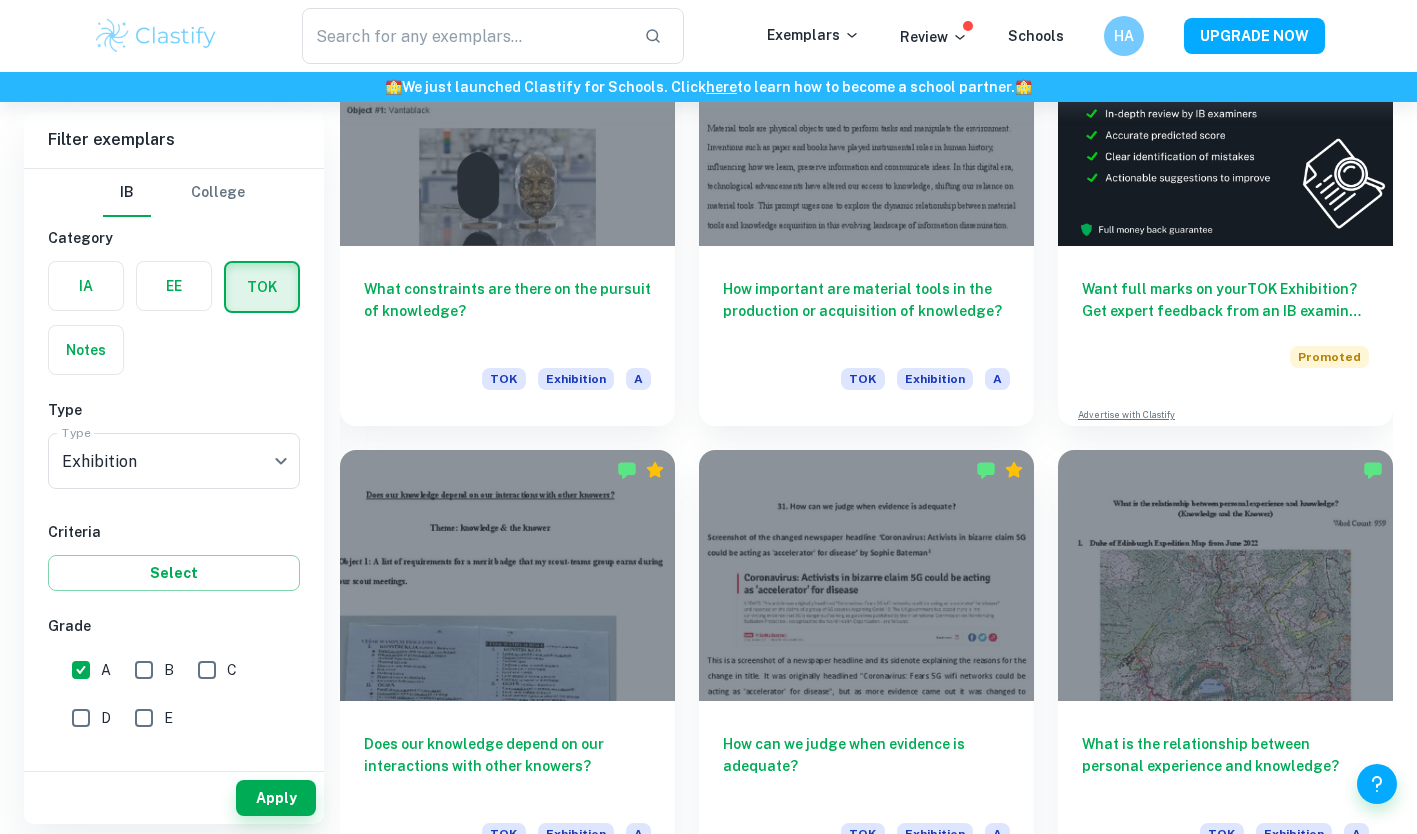 click on "What is the relationship between personal experience and knowledge?  TOK Exhibition A" at bounding box center [1213, 653] 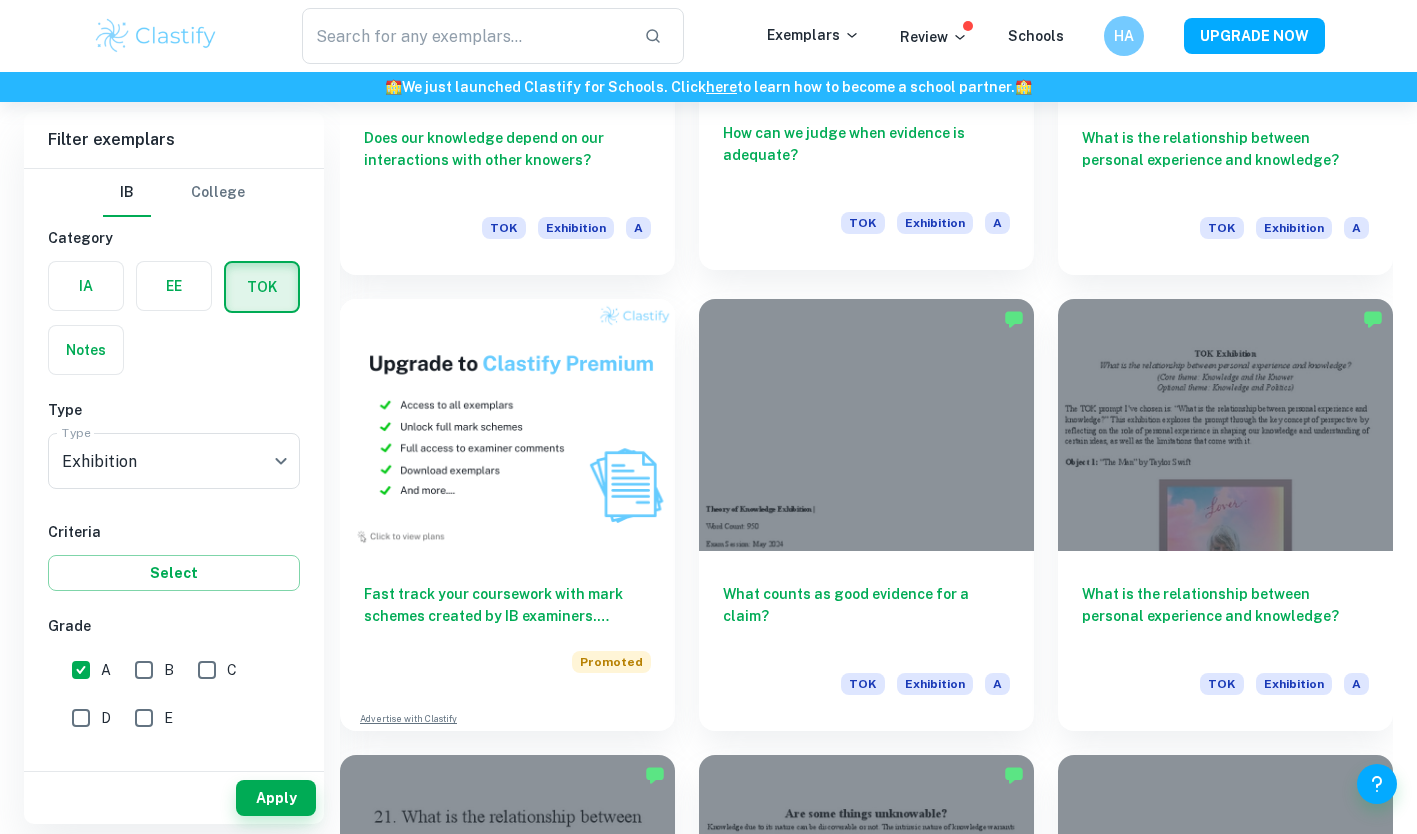 scroll, scrollTop: 1293, scrollLeft: 0, axis: vertical 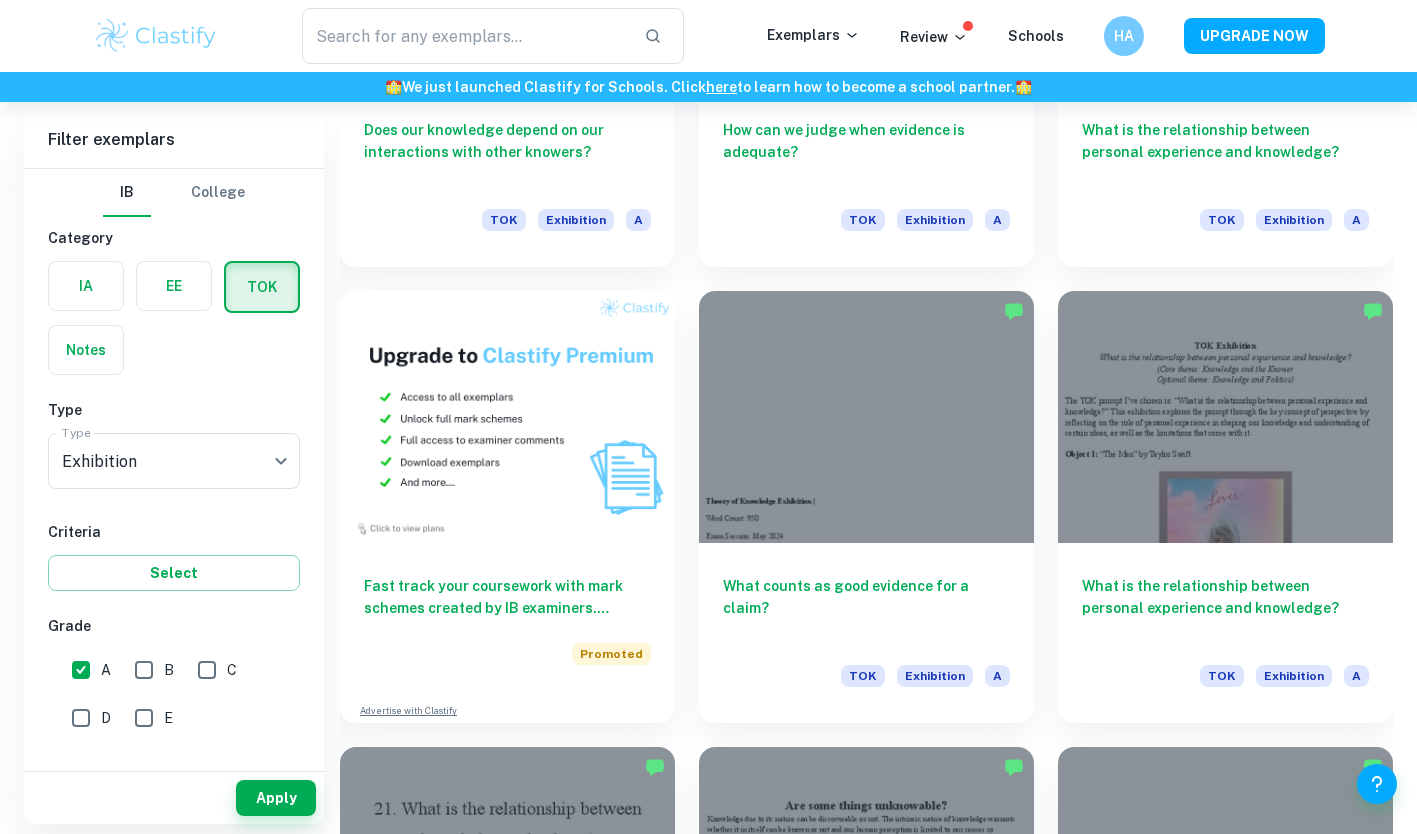 click on "Are some things unknowable? TOK Exhibition A" at bounding box center (854, 950) 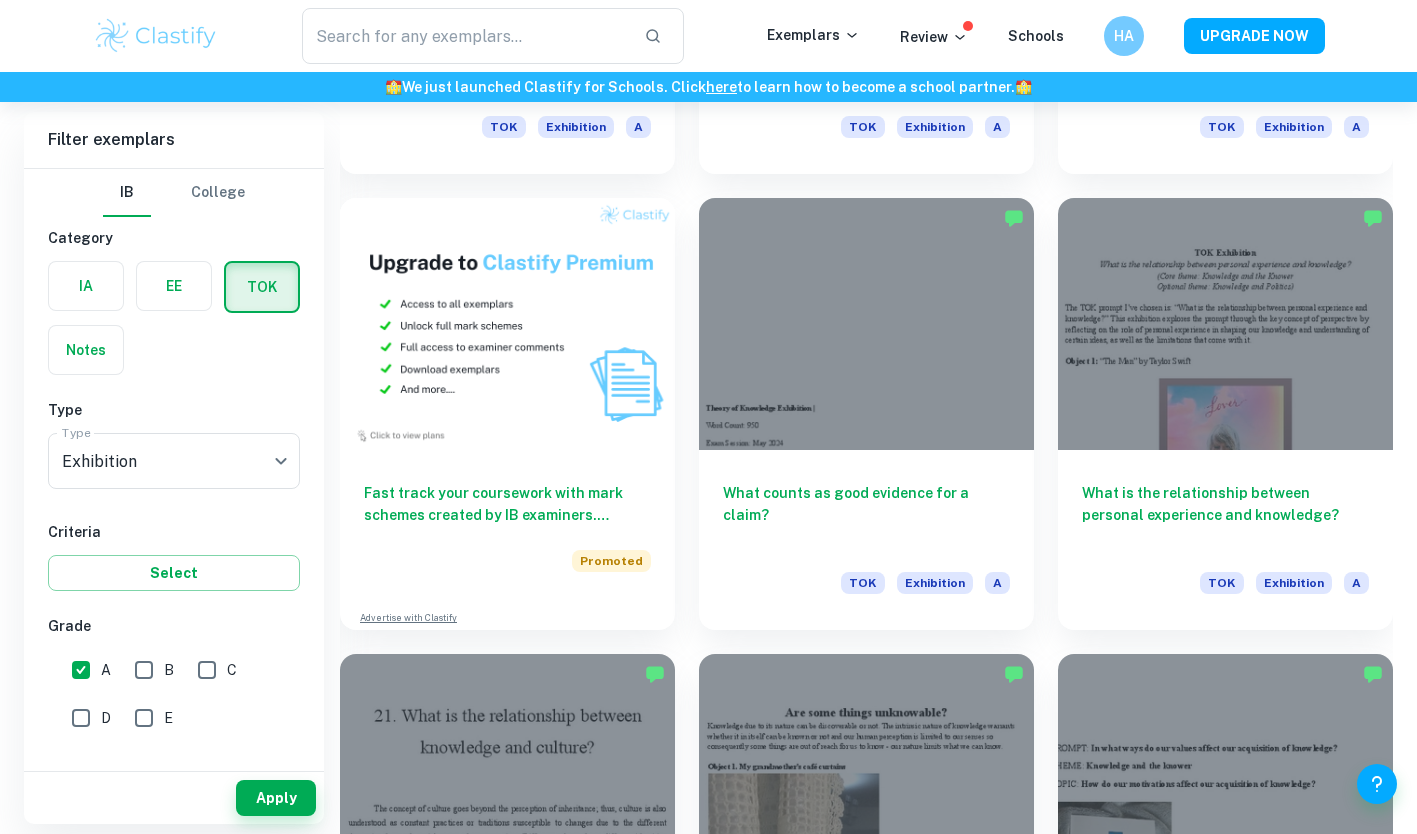 scroll, scrollTop: 1384, scrollLeft: 0, axis: vertical 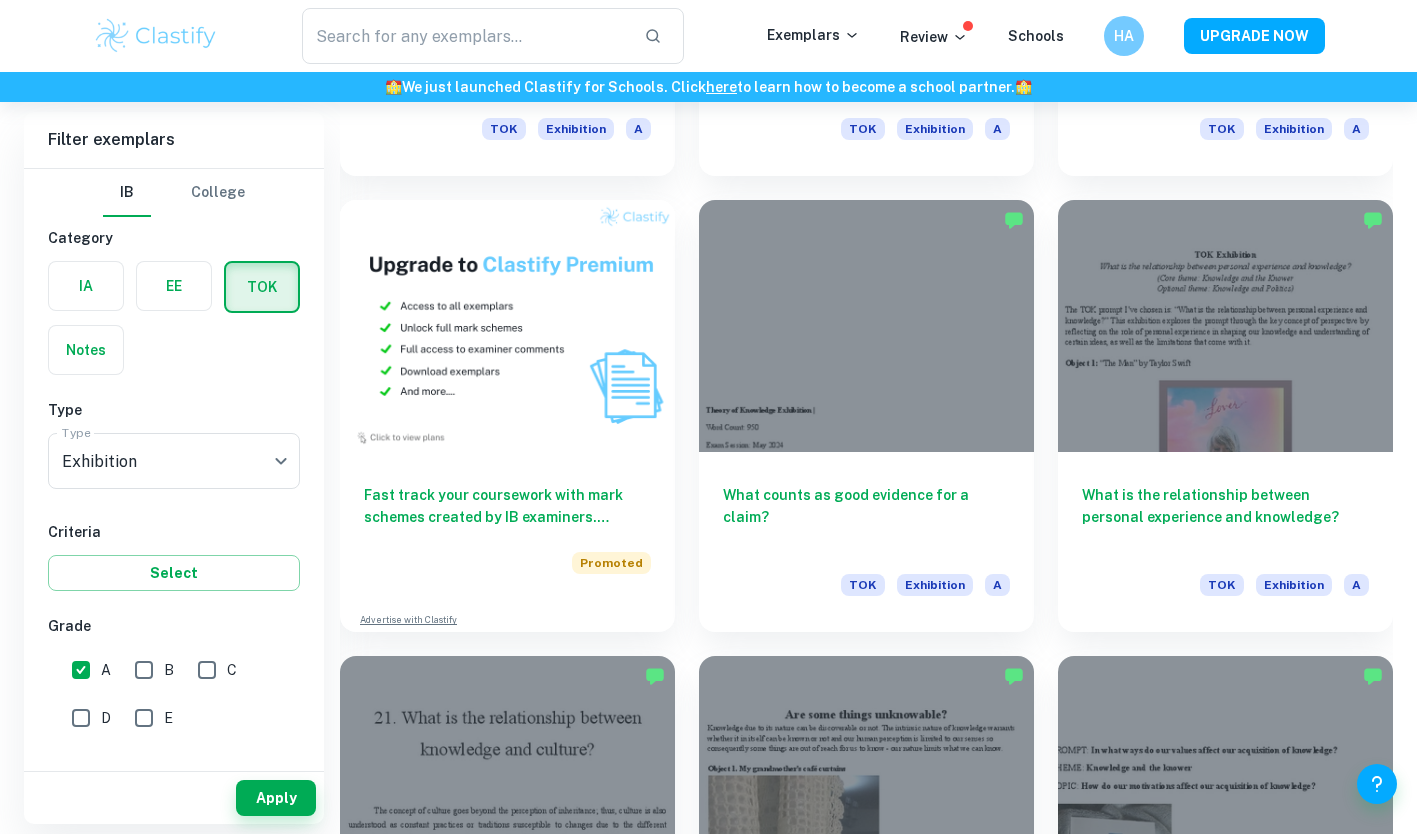 click on "Are some things unknowable? TOK Exhibition A" at bounding box center [854, 859] 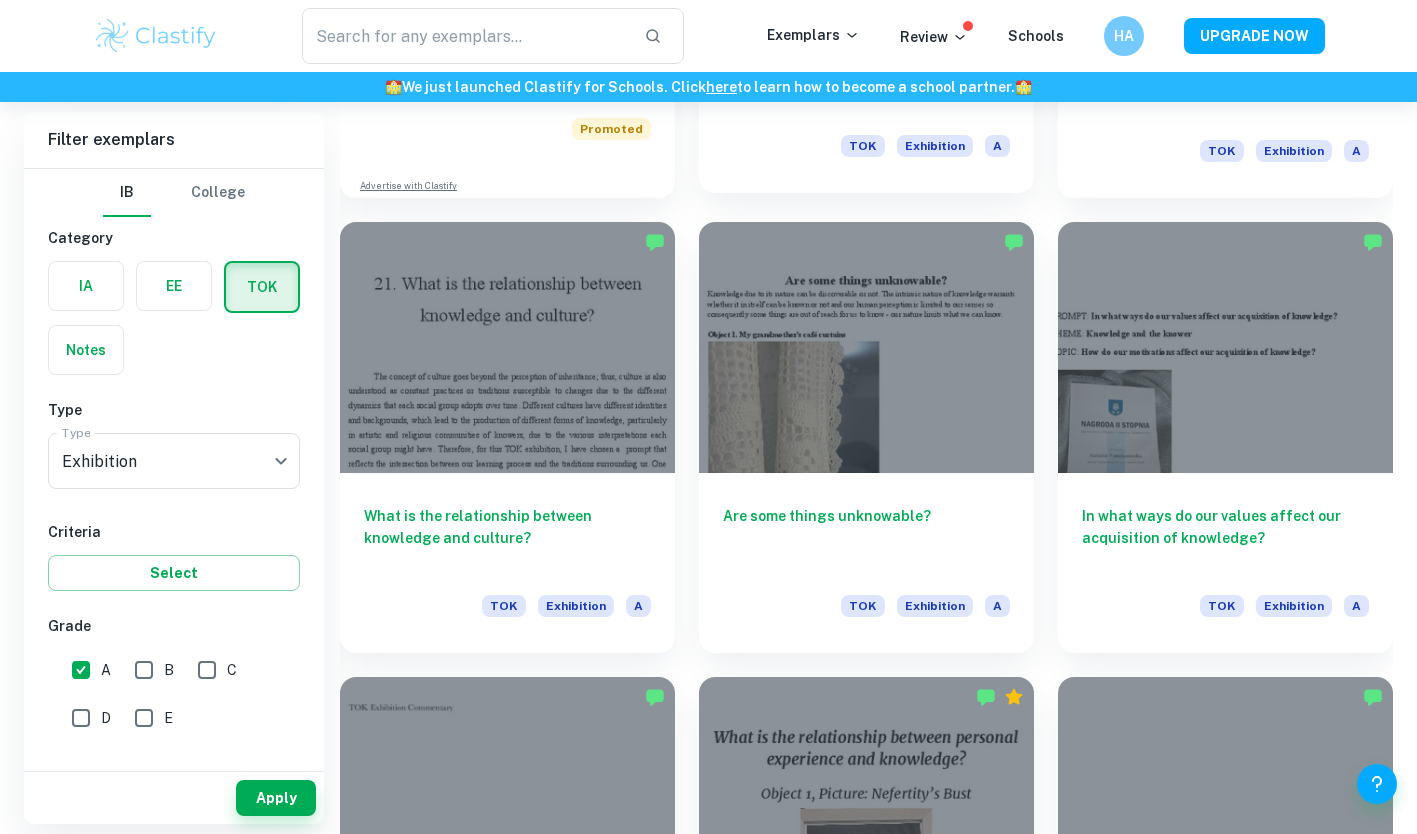 scroll, scrollTop: 1817, scrollLeft: 0, axis: vertical 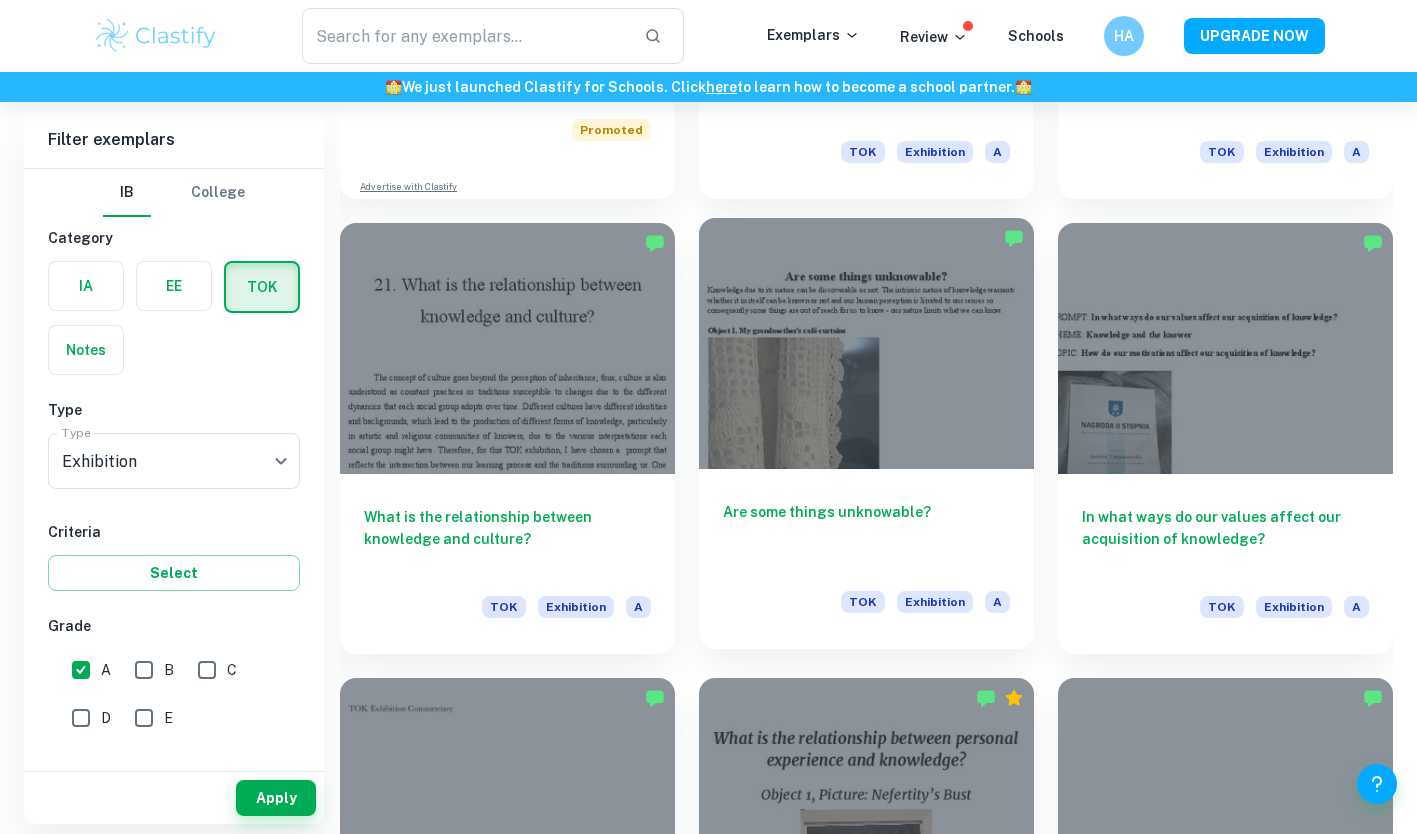 click on "Are some things unknowable?" at bounding box center (866, 534) 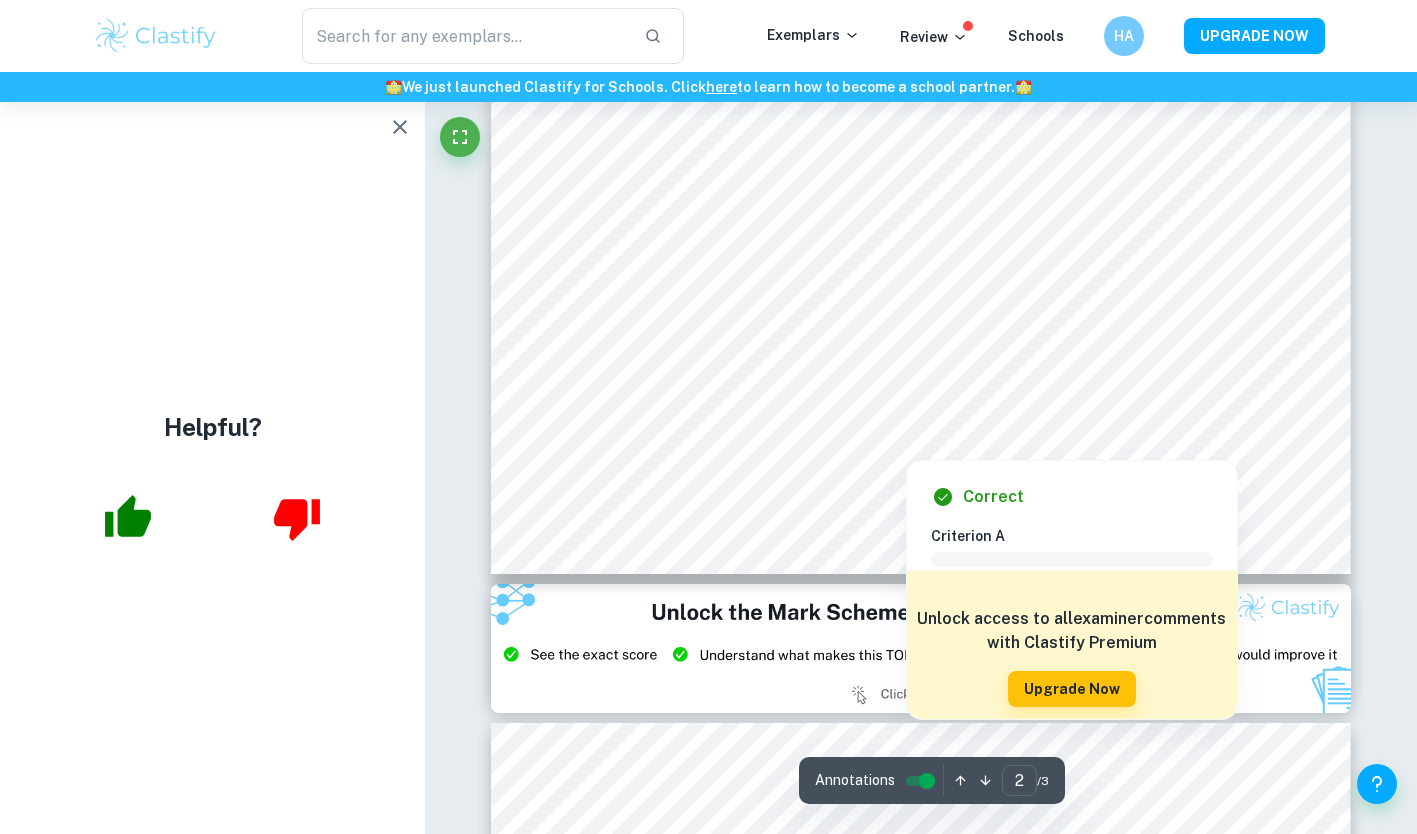 scroll, scrollTop: 2122, scrollLeft: 0, axis: vertical 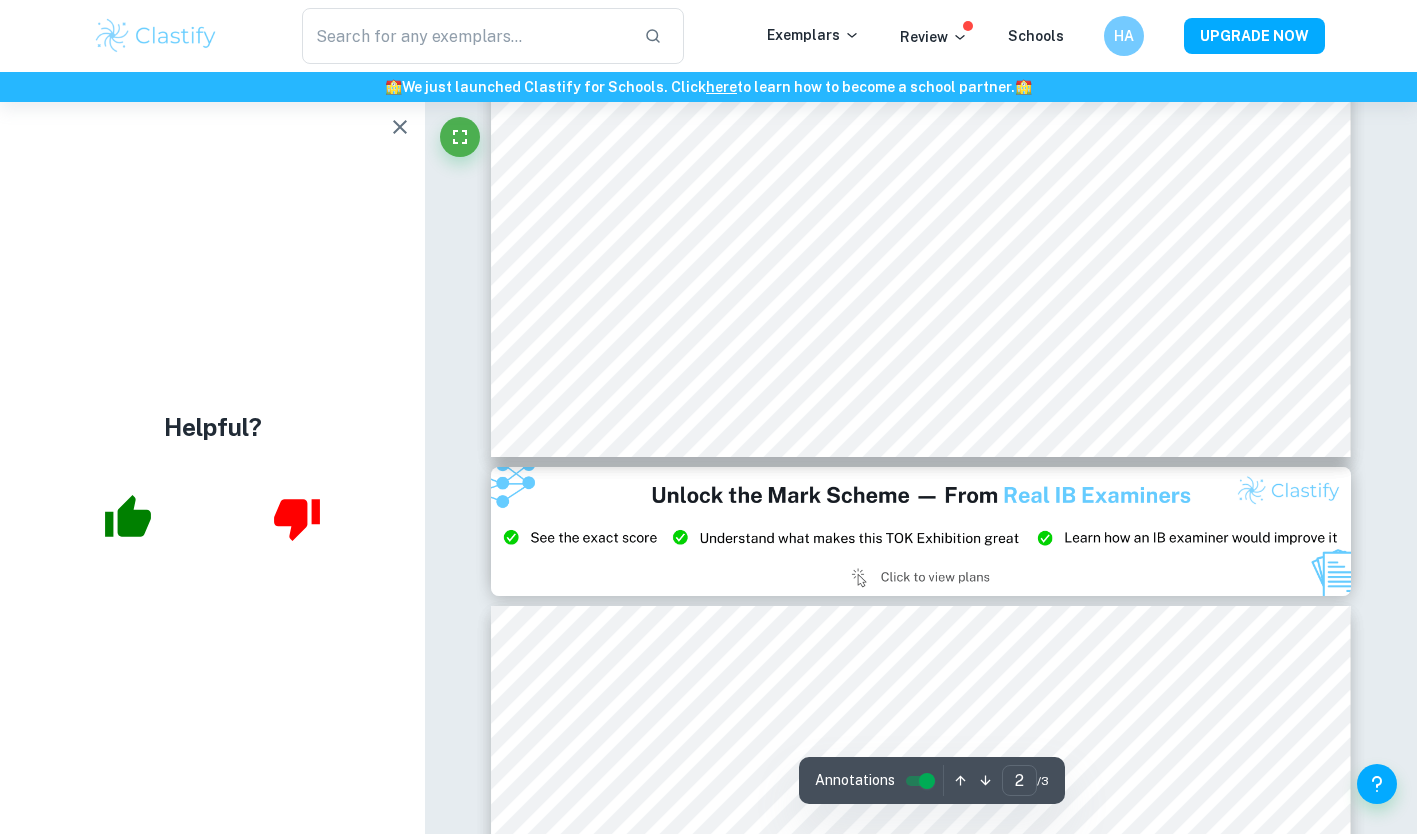type on "3" 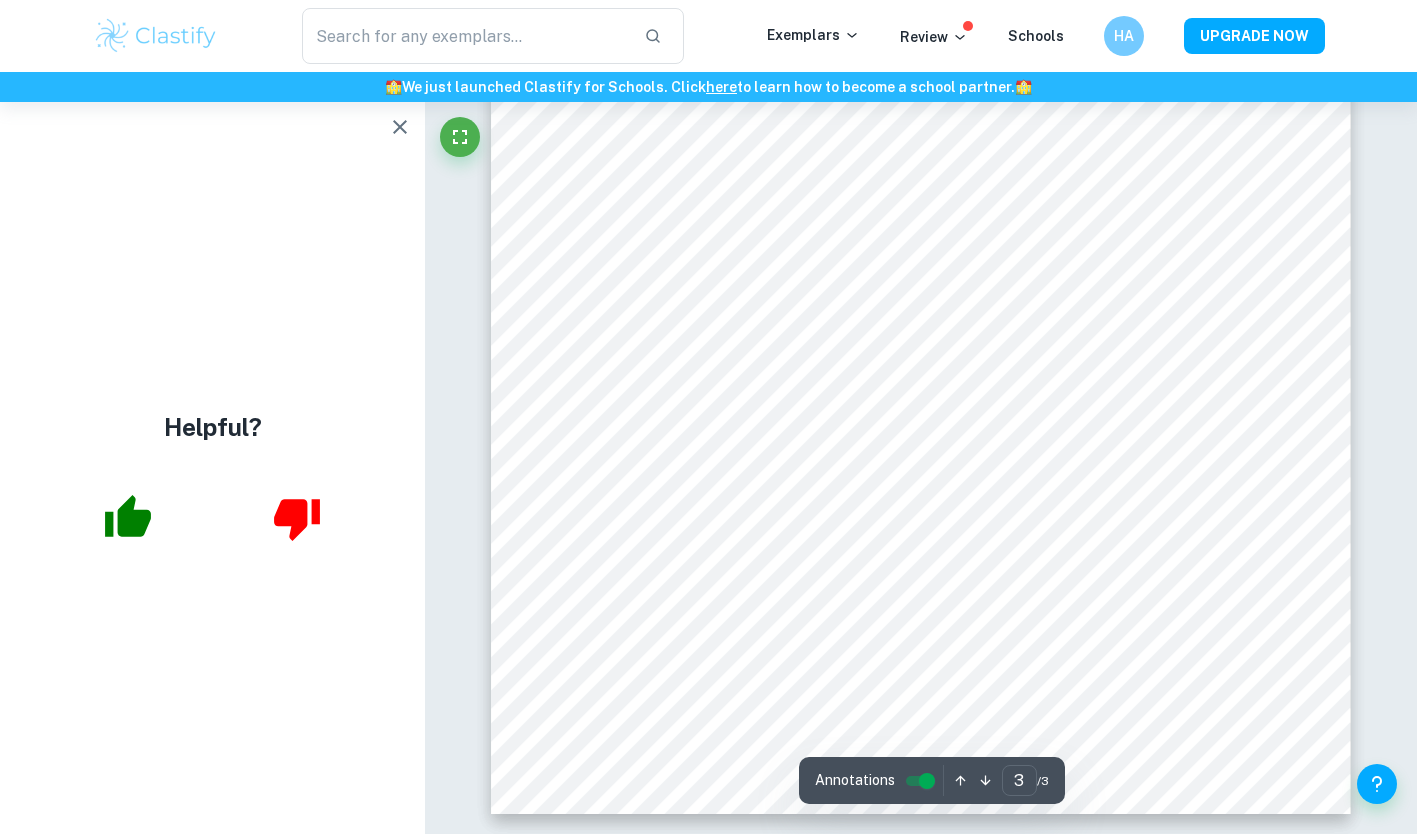 scroll, scrollTop: 3245, scrollLeft: 0, axis: vertical 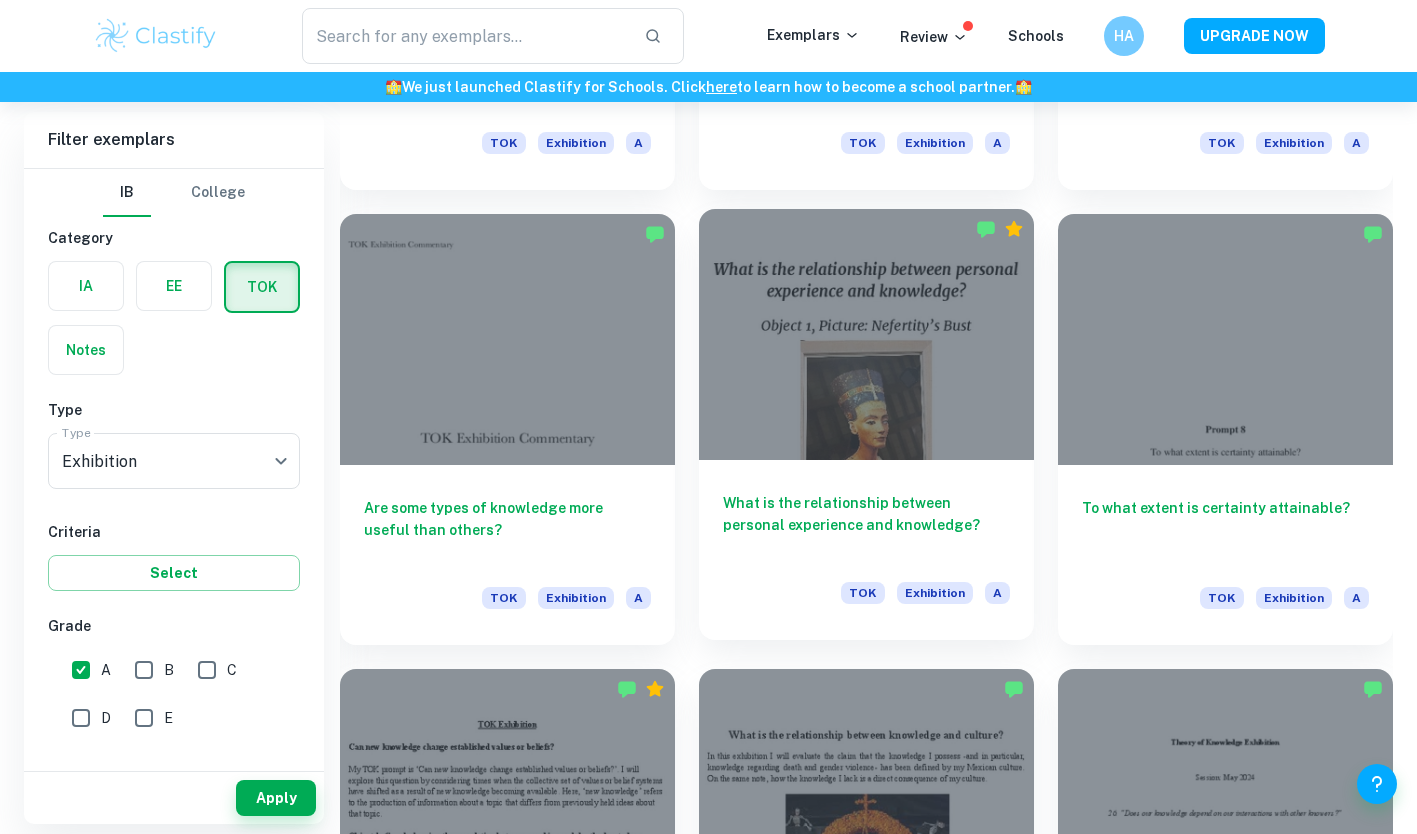 click on "What is the relationship between personal experience and knowledge?" at bounding box center [866, 525] 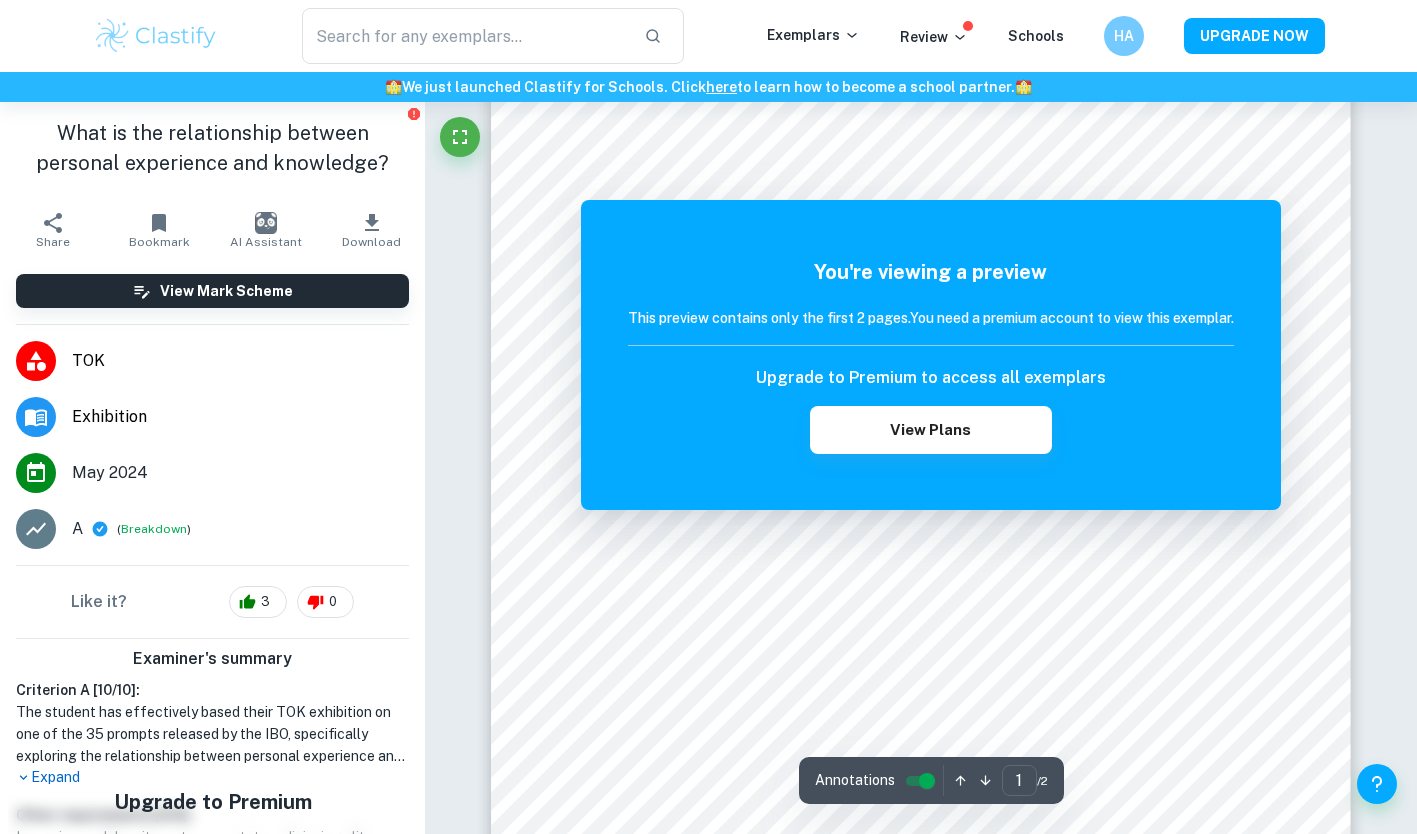 scroll, scrollTop: 72, scrollLeft: 0, axis: vertical 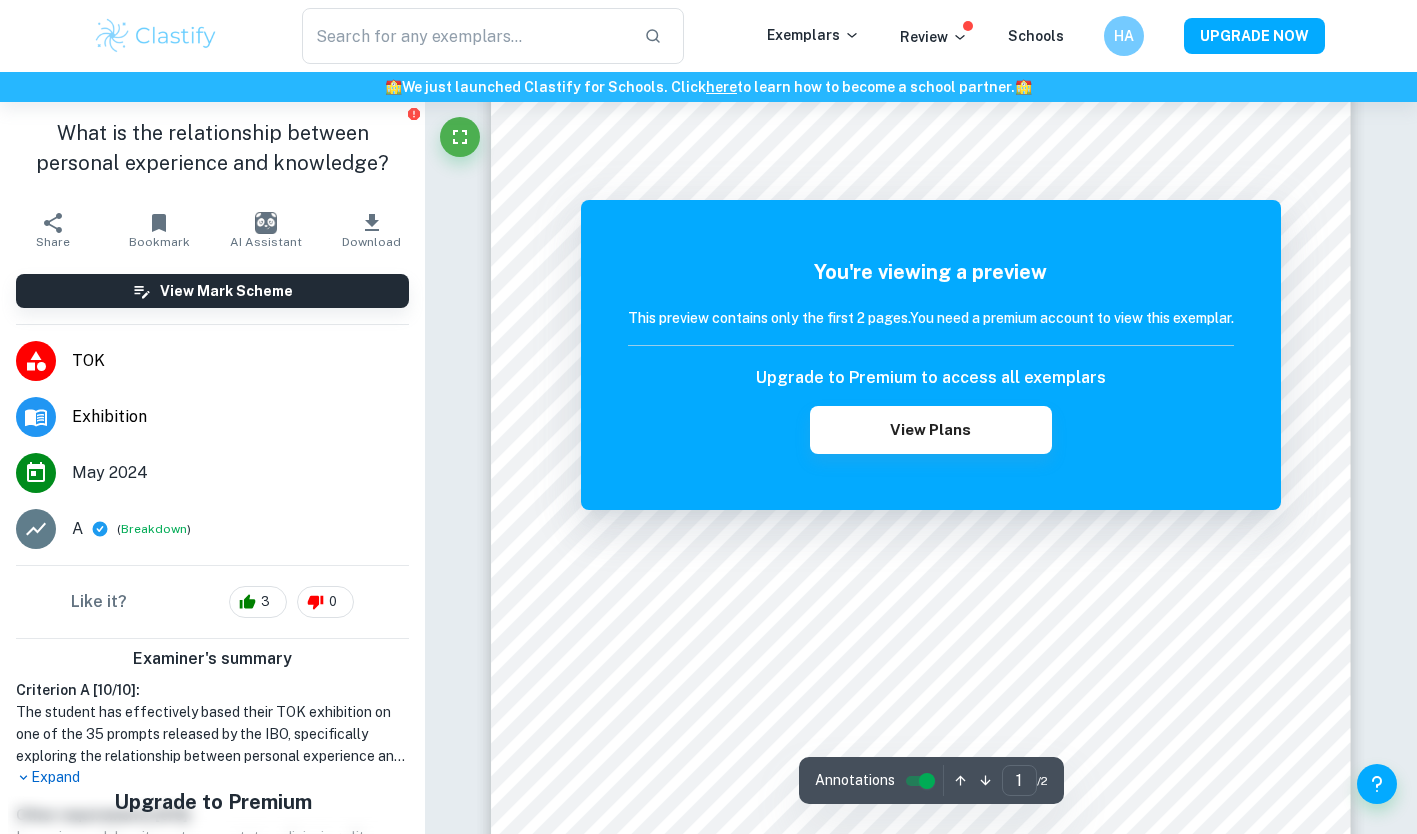 click on "Correct Criterion A The work is based on one of the 35 Prompts released by the IBO for the examination session Comment The student has effectively based their TOK exhibition on one of the 35 "IA Prompts" provided by the IBO which is "What is the relationship between personal experience and knowledge?" Written by [NAME] [LAST] Correct Other requirements Comment Unlock access to all examiner comments with Clastify Premium Upgrade Now Correct Criterion A The Exhibition clearly identifies 3 objects, all linked to the chosen prompt Comment The student has clearly identified 3 objects in their TOK Exhibition. The objects presented are Nefertiti’s Bust, the book "La Locandiera," and a surfboard. Written by [NAME] [LAST] Correct Criterion A The Exhibition clearly identifies 3 objects, all linked to the chosen prompt Comment The student has clearly identified 3 objects in their TOK Exhibition. The objects presented are Nefertiti’s Bust, the book "La Locandiera," and a surfboard. Written by [NAME] [LAST] Correct" at bounding box center [921, 1327] 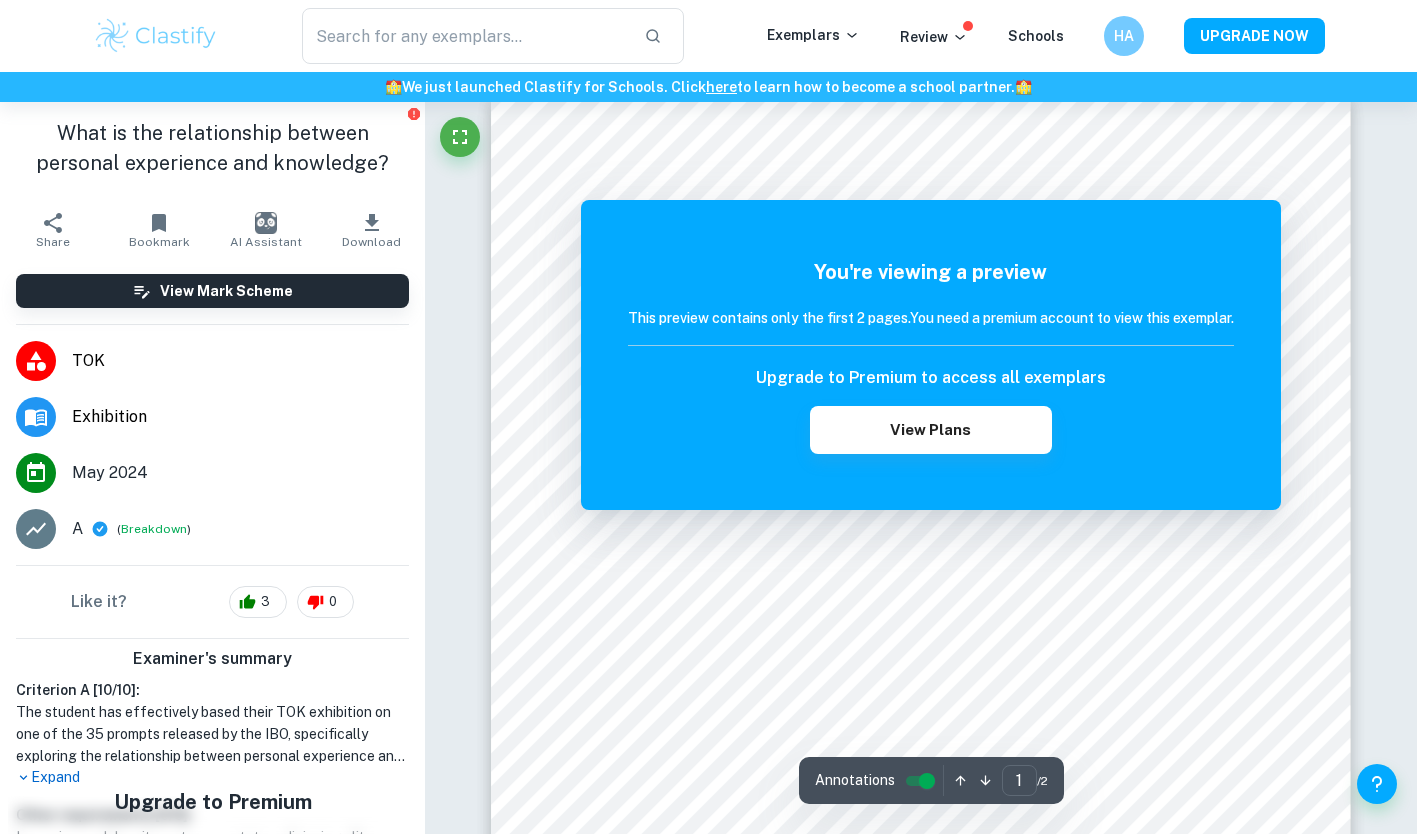 scroll, scrollTop: 17, scrollLeft: 0, axis: vertical 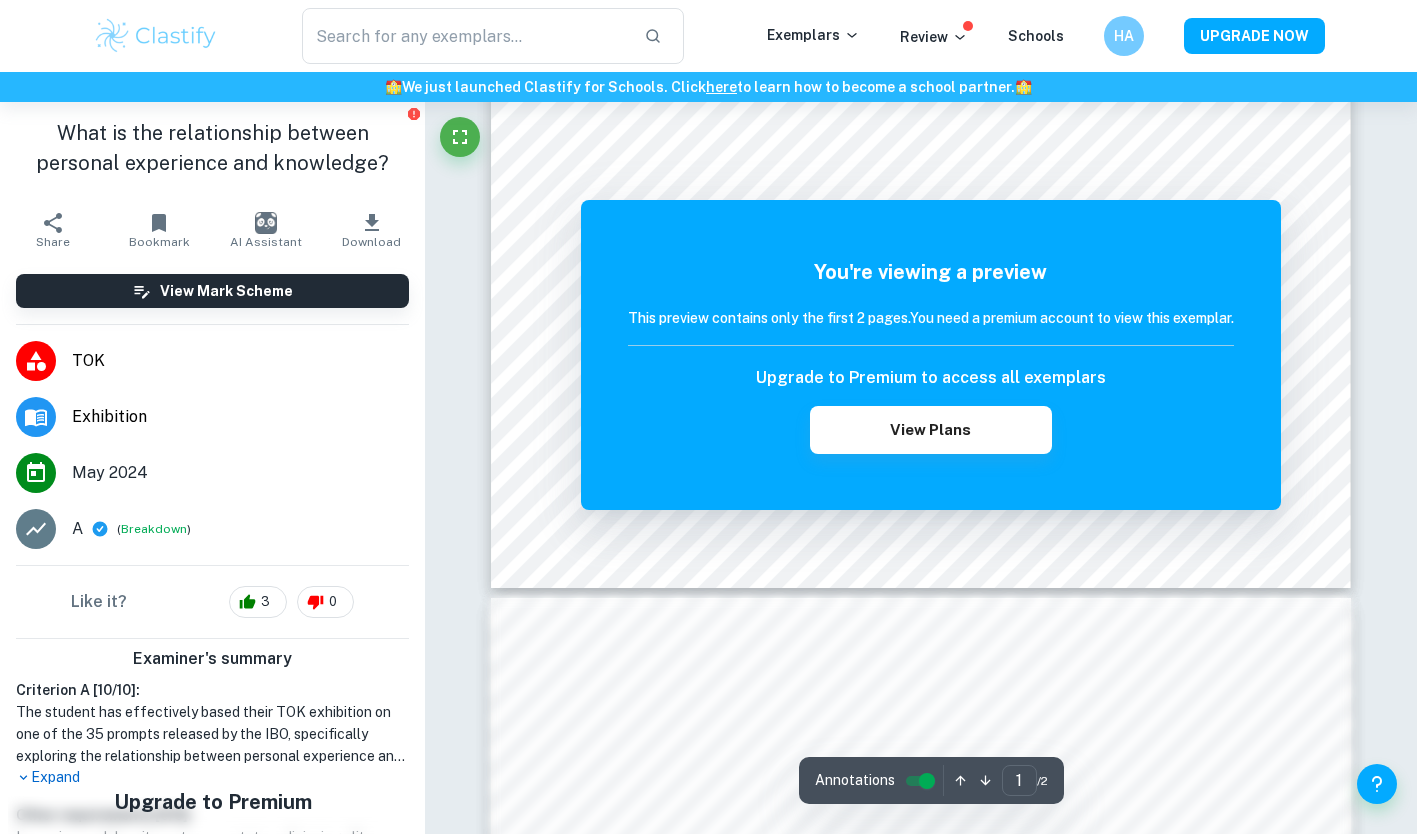 click on "Correct Criterion A The work is based on one of the 35 Prompts released by the IBO for the examination session Comment The student has effectively based their TOK exhibition on one of the 35 "IA Prompts" provided by the IBO which is "What is the relationship between personal experience and knowledge?" Written by [NAME] [LAST] Correct Other requirements Comment Unlock access to all examiner comments with Clastify Premium Upgrade Now Correct Criterion A The Exhibition clearly identifies 3 objects, all linked to the chosen prompt Comment The student has clearly identified 3 objects in their TOK Exhibition. The objects presented are Nefertiti’s Bust, the book "La Locandiera," and a surfboard. Written by [NAME] [LAST] Correct Criterion A The Exhibition clearly identifies 3 objects, all linked to the chosen prompt Comment The student has clearly identified 3 objects in their TOK Exhibition. The objects presented are Nefertiti’s Bust, the book "La Locandiera," and a surfboard. Written by [NAME] [LAST] Correct" at bounding box center (921, 652) 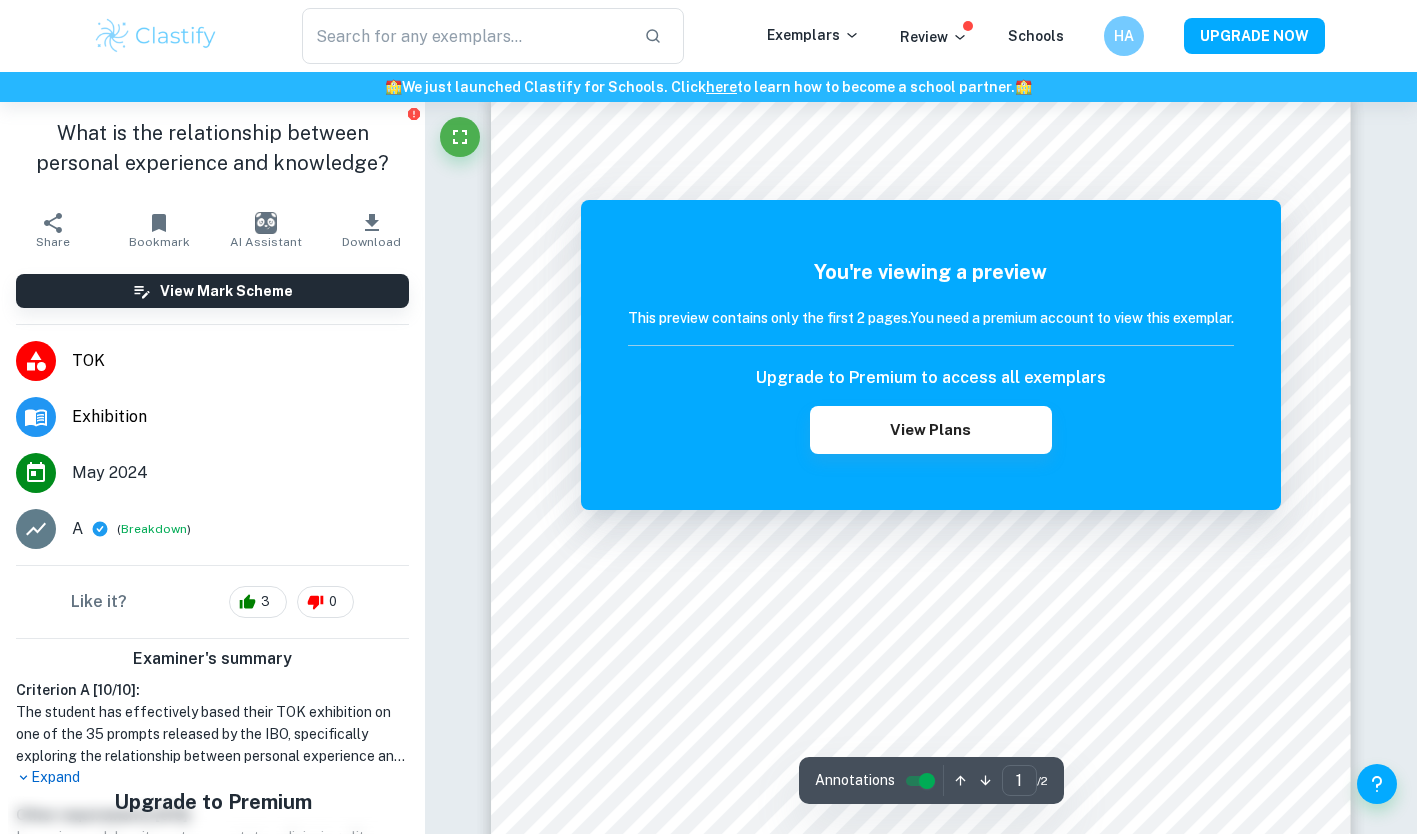 scroll, scrollTop: 32, scrollLeft: 0, axis: vertical 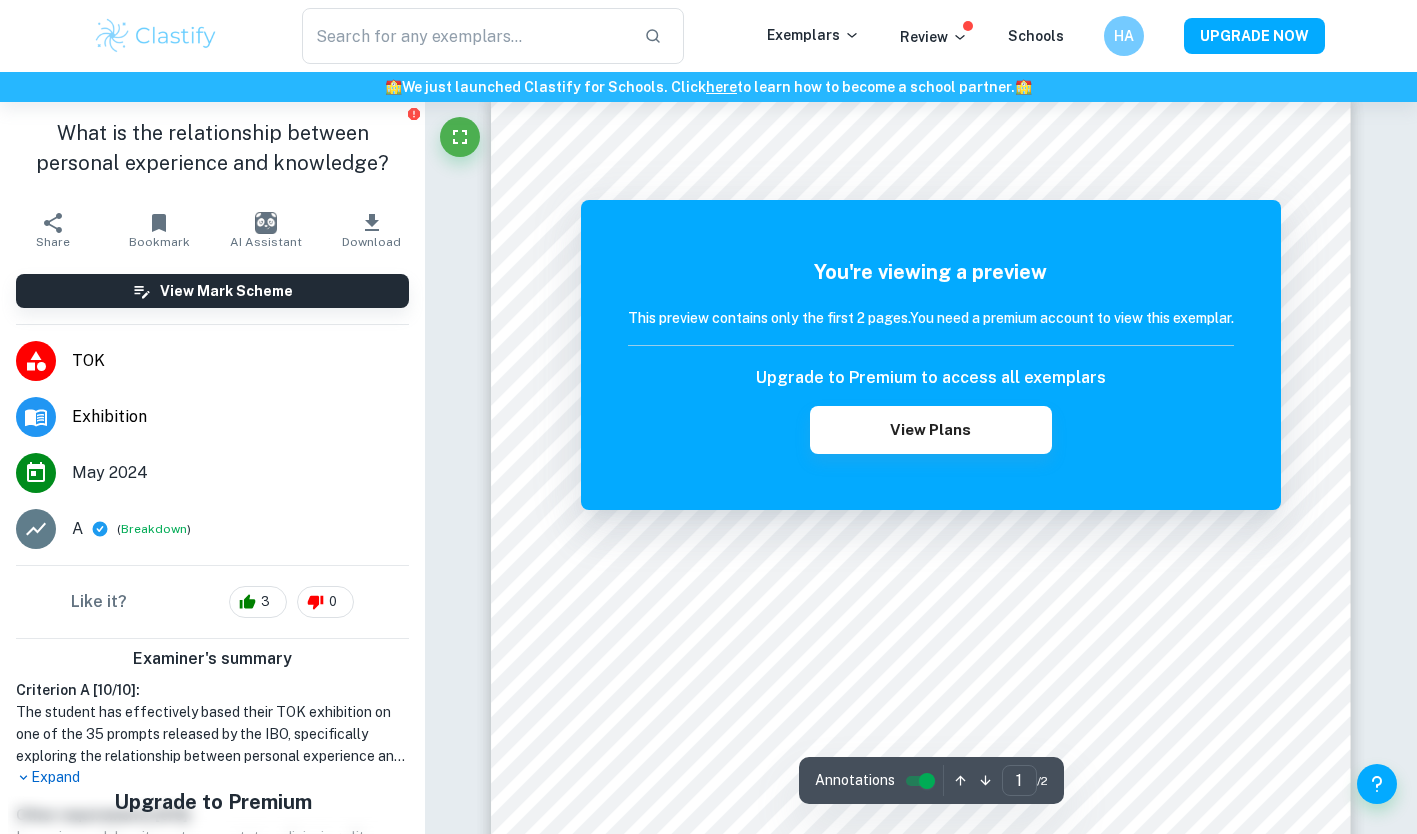 click at bounding box center [921, 752] 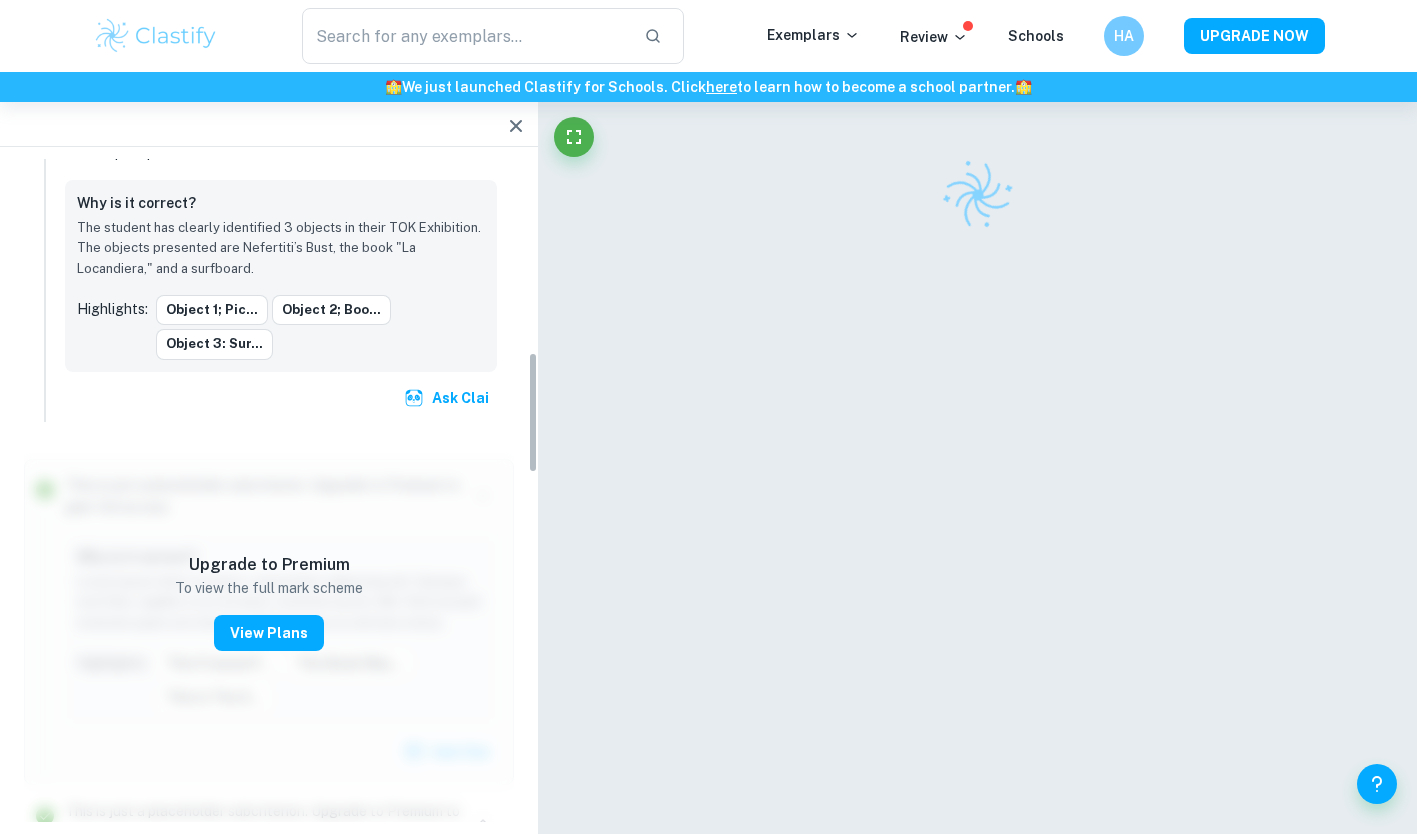 scroll, scrollTop: 1079, scrollLeft: 0, axis: vertical 